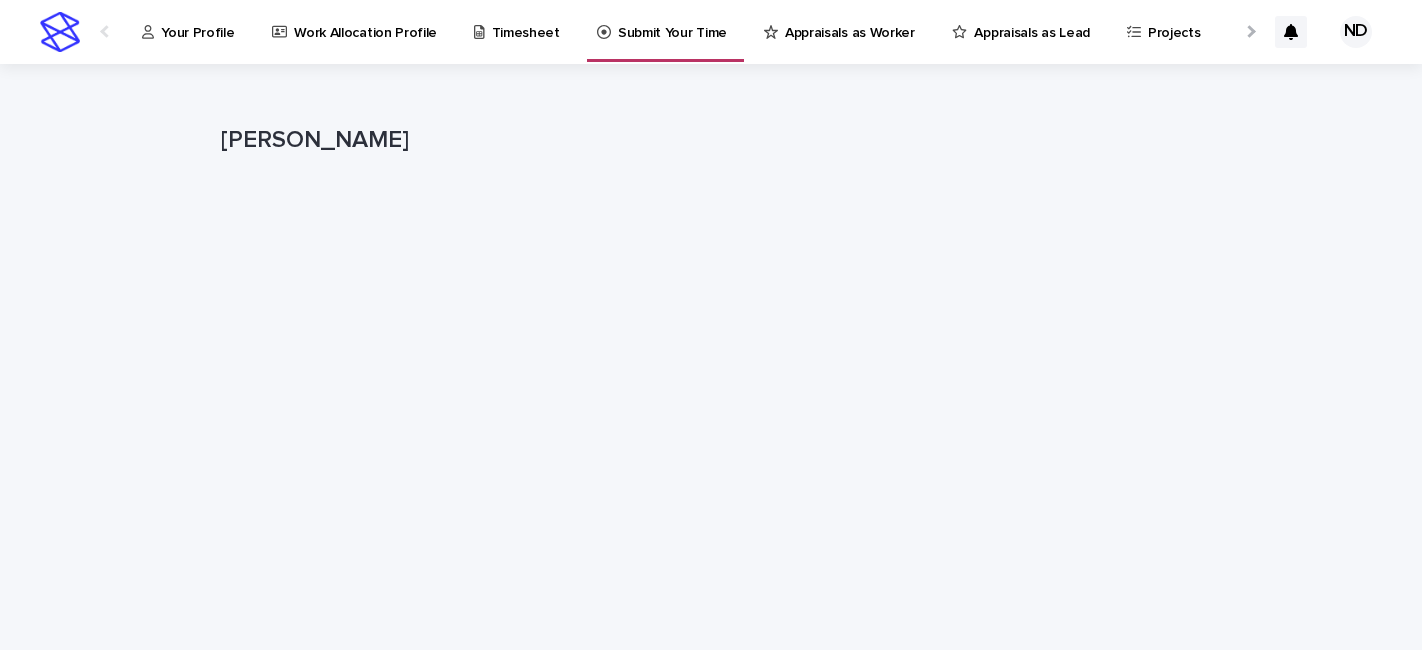 scroll, scrollTop: 0, scrollLeft: 0, axis: both 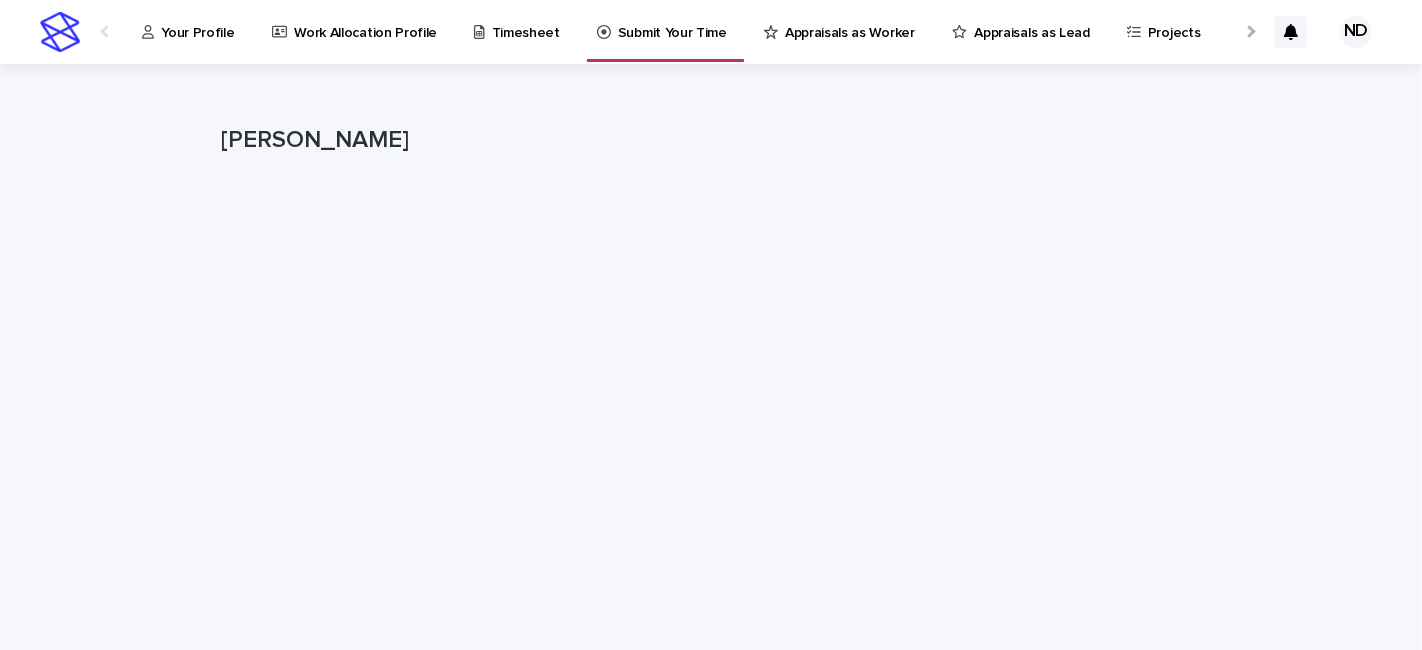 click on "Your Profile" at bounding box center (197, 21) 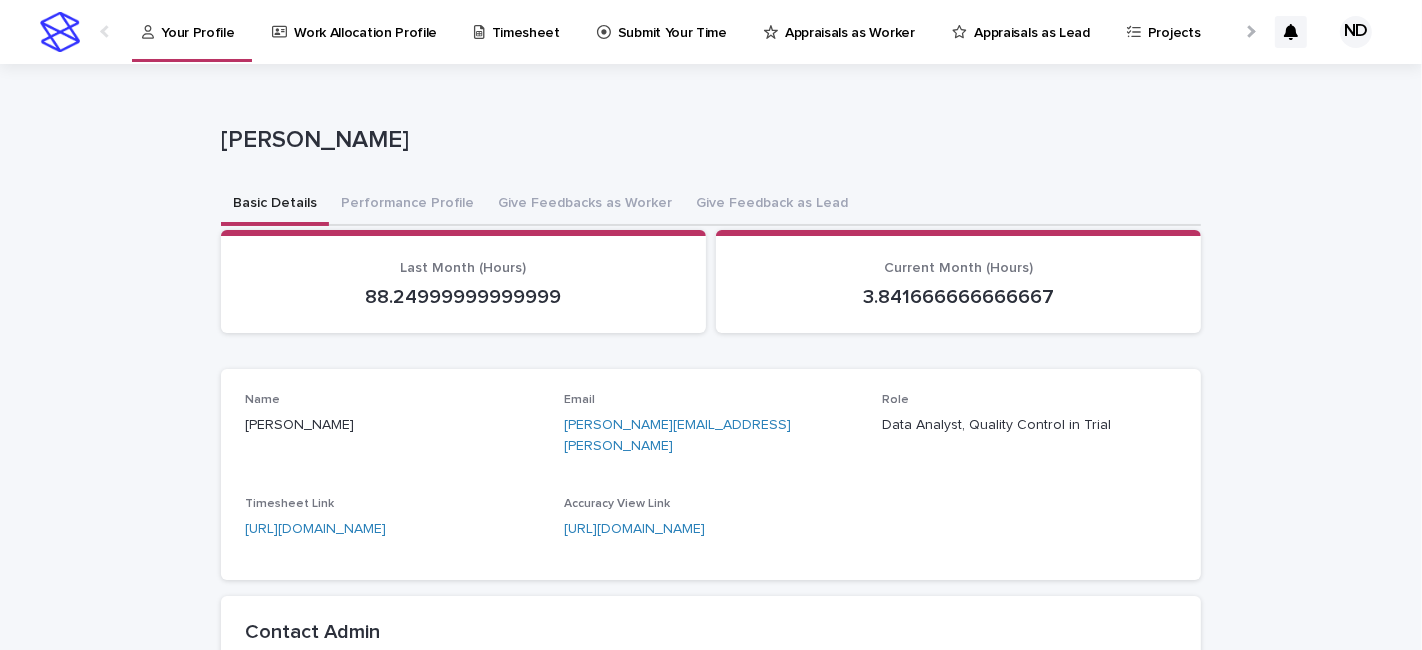 click on "Projects" at bounding box center [1174, 21] 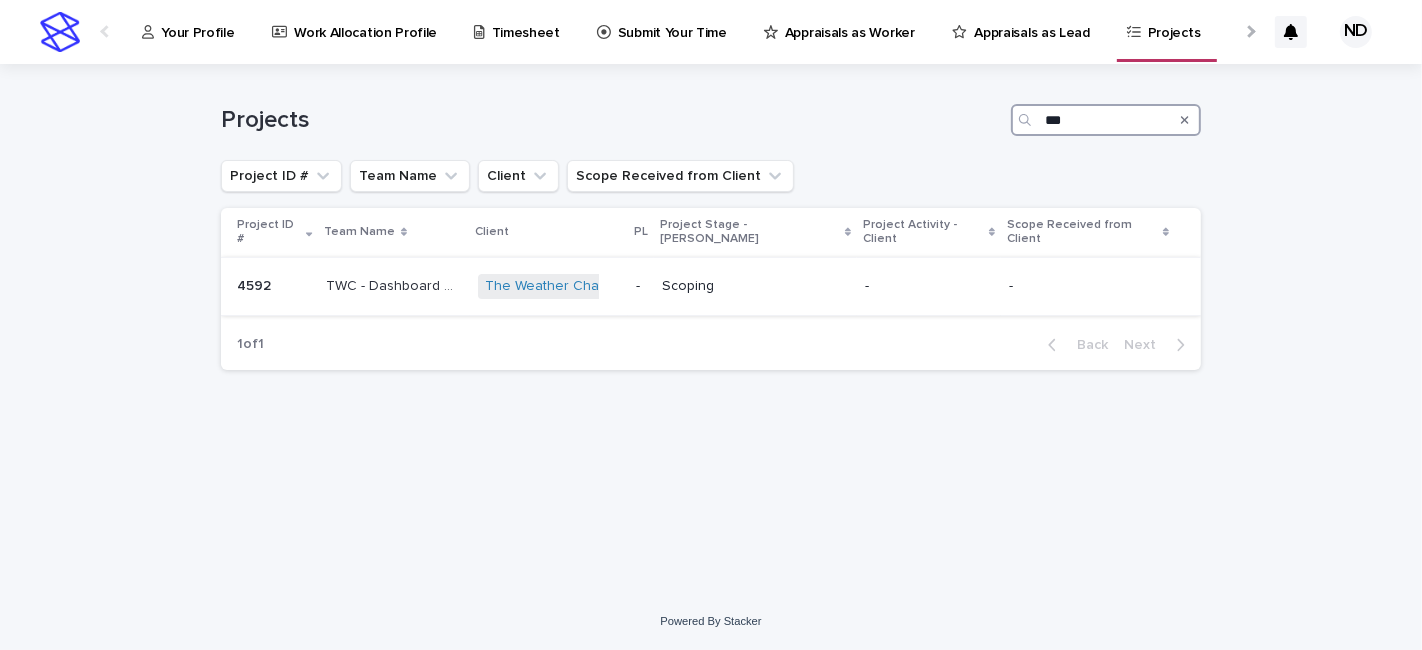 type on "***" 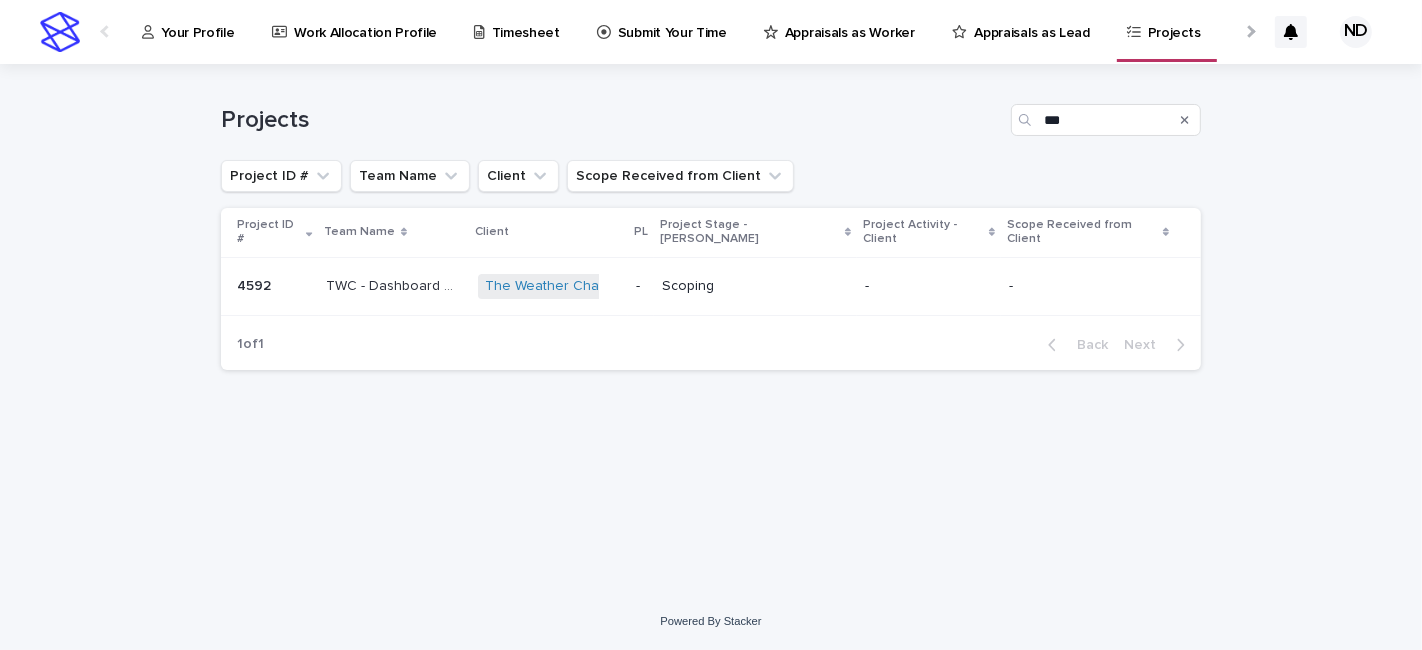 click on "TWC - Dashboard Audit" at bounding box center (396, 284) 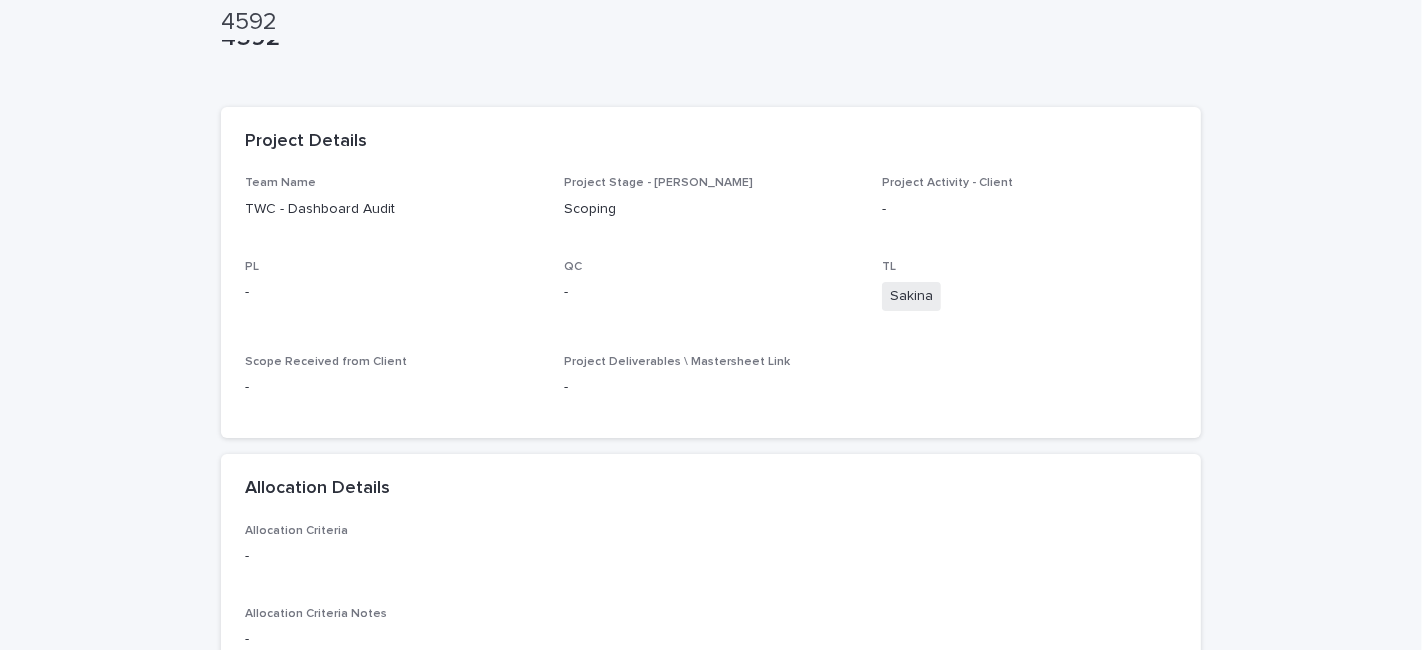 scroll, scrollTop: 0, scrollLeft: 0, axis: both 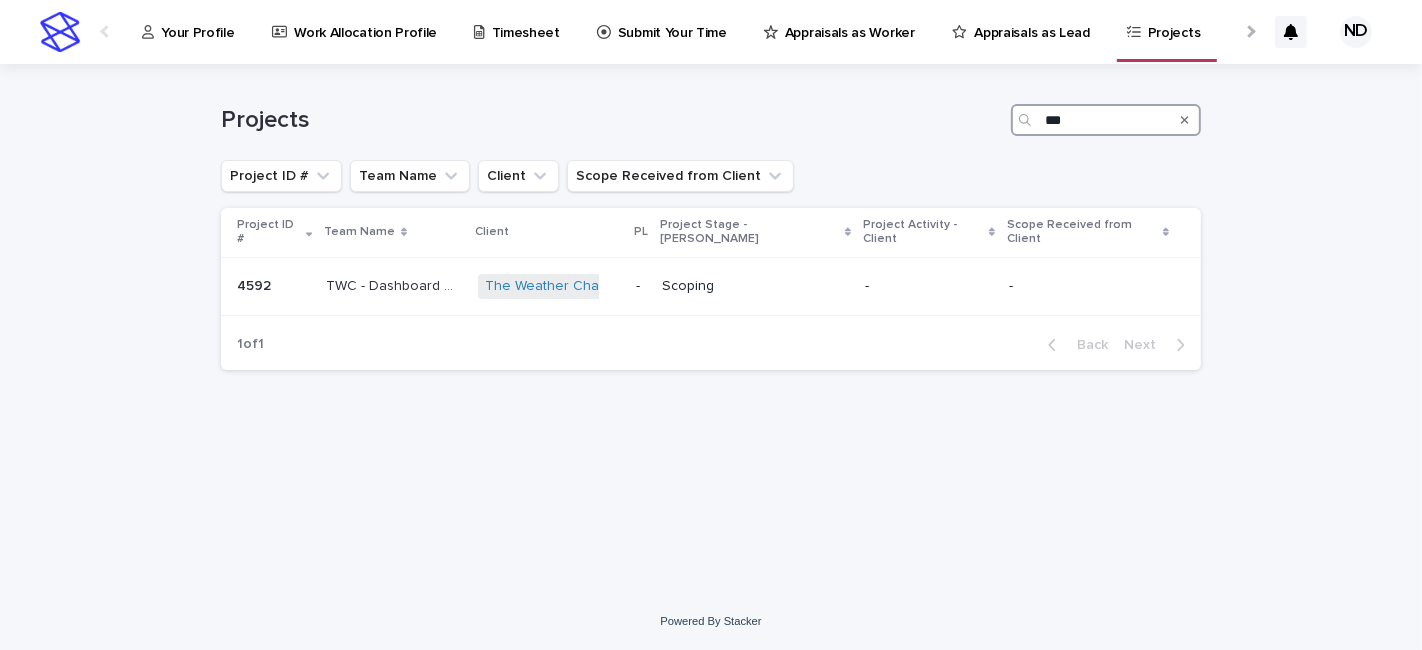 click on "***" at bounding box center [1106, 120] 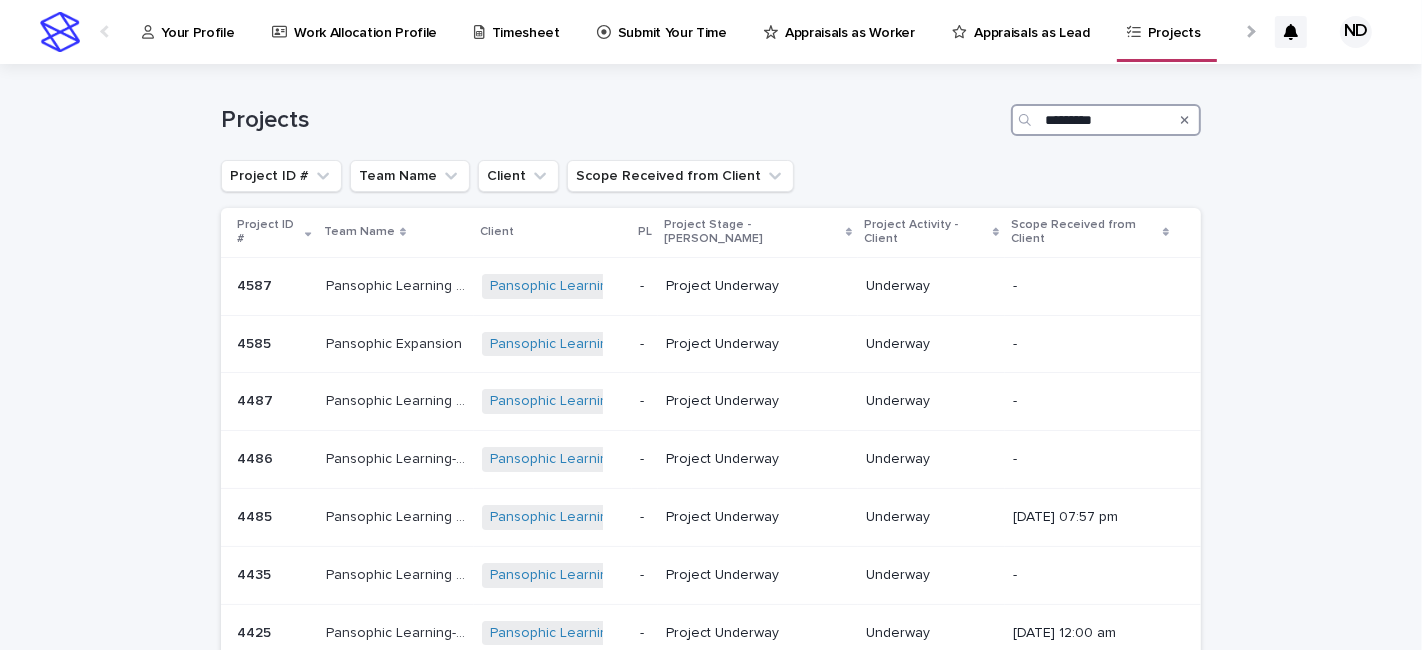 type on "*********" 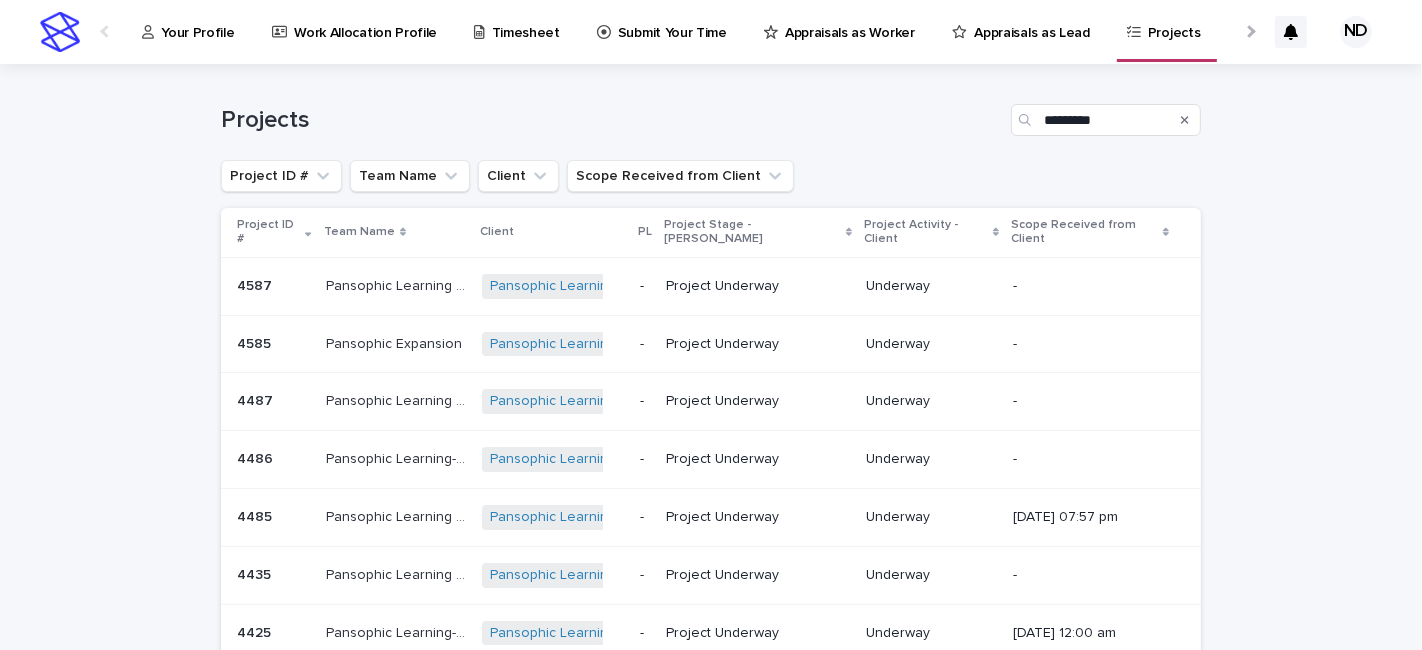 click on "Projects" at bounding box center (612, 120) 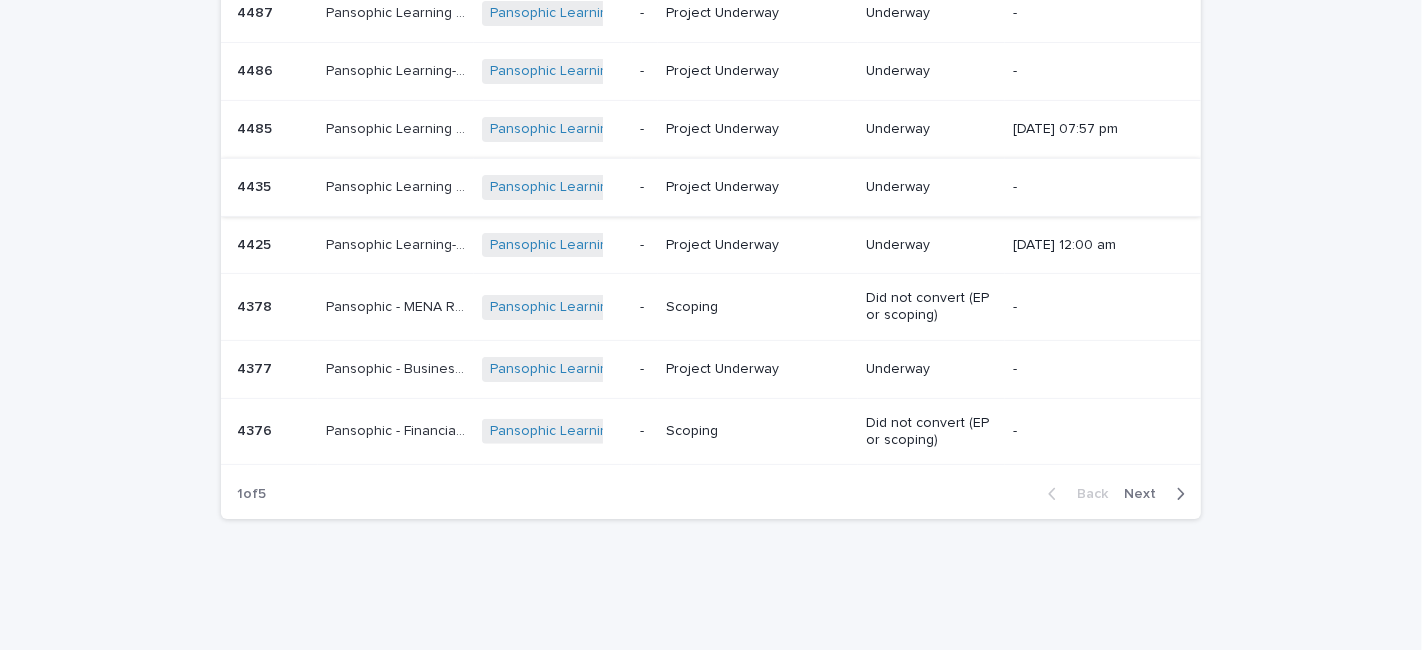 scroll, scrollTop: 413, scrollLeft: 0, axis: vertical 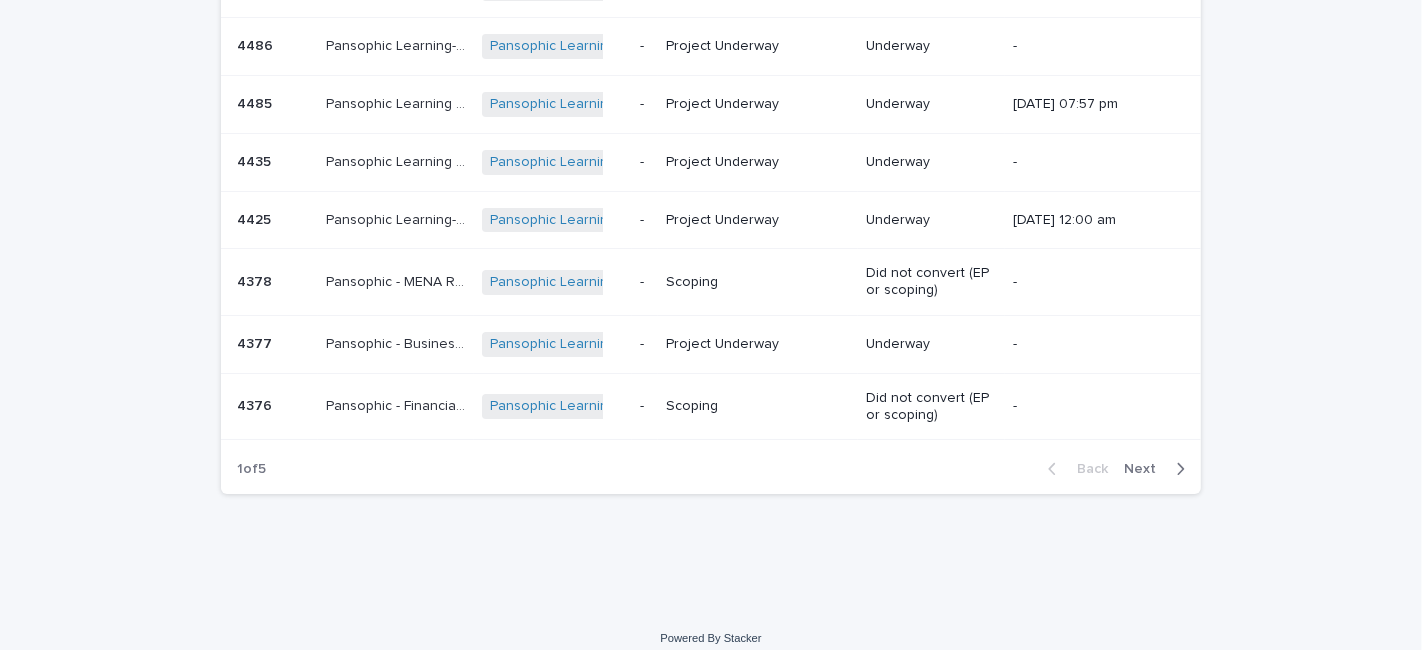 drag, startPoint x: 402, startPoint y: 335, endPoint x: 0, endPoint y: 419, distance: 410.68237 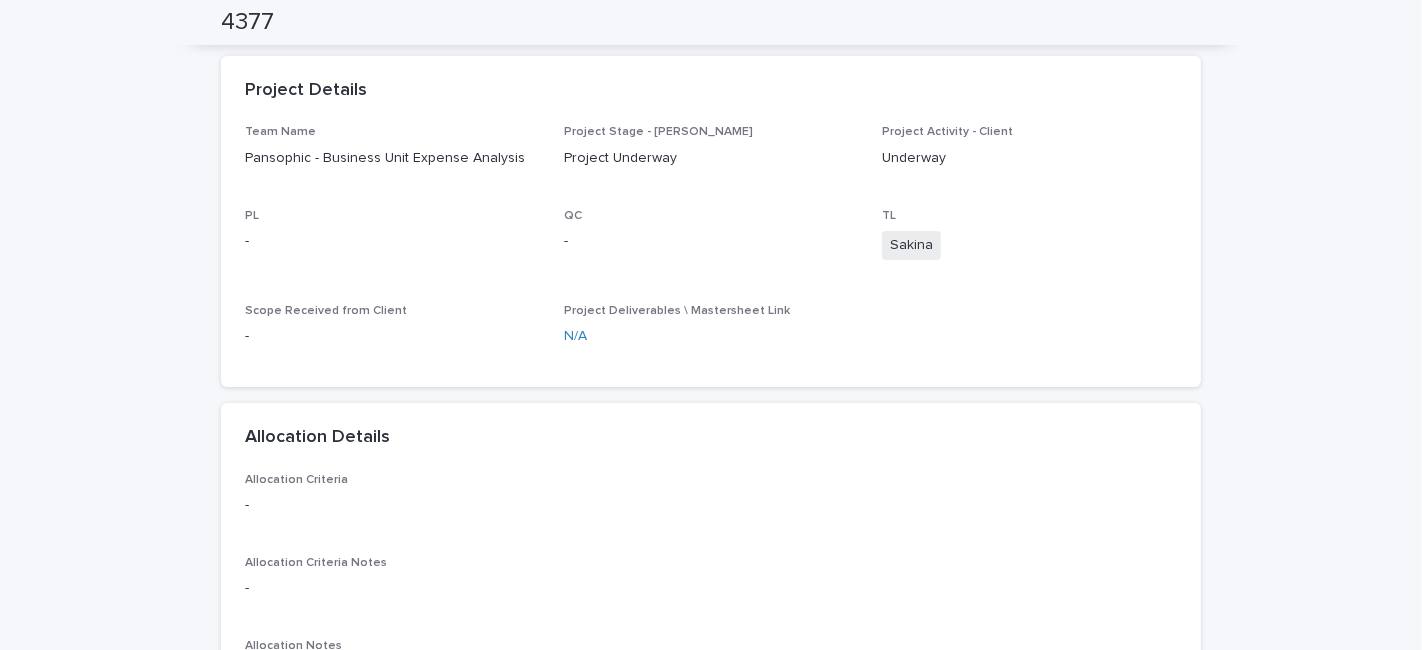 scroll, scrollTop: 0, scrollLeft: 0, axis: both 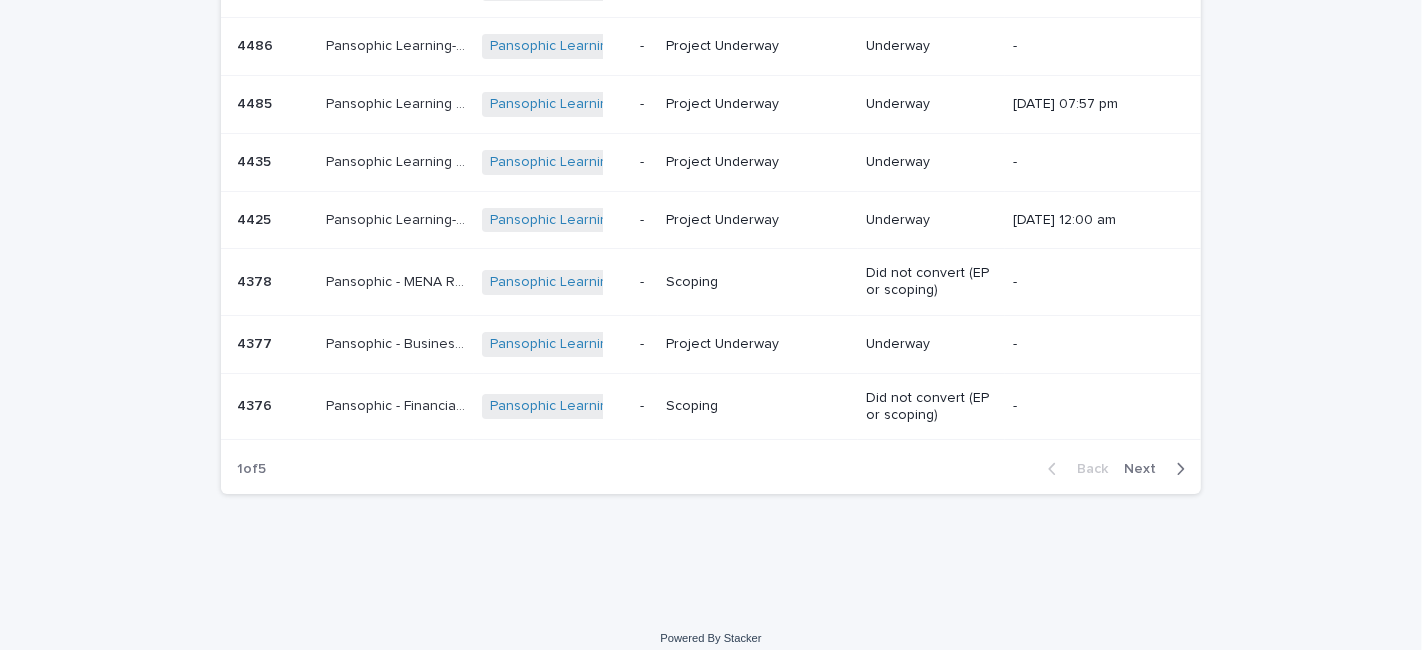click 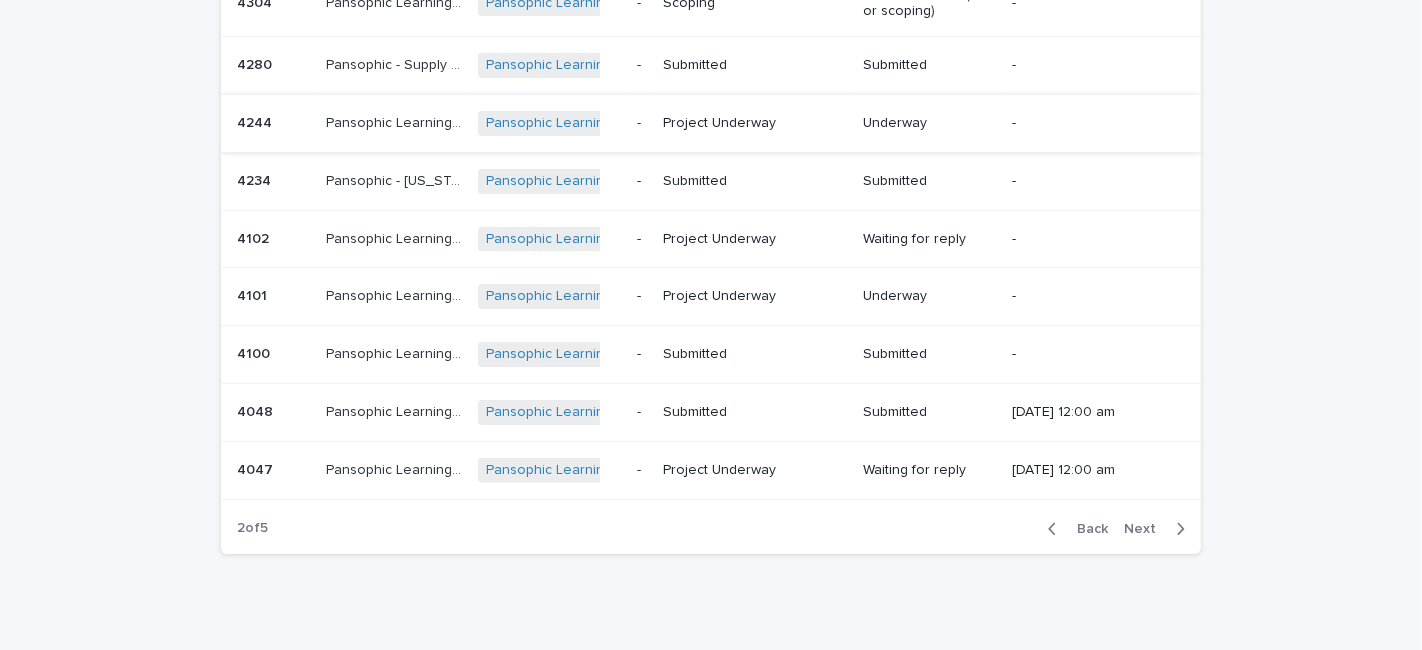 scroll, scrollTop: 404, scrollLeft: 0, axis: vertical 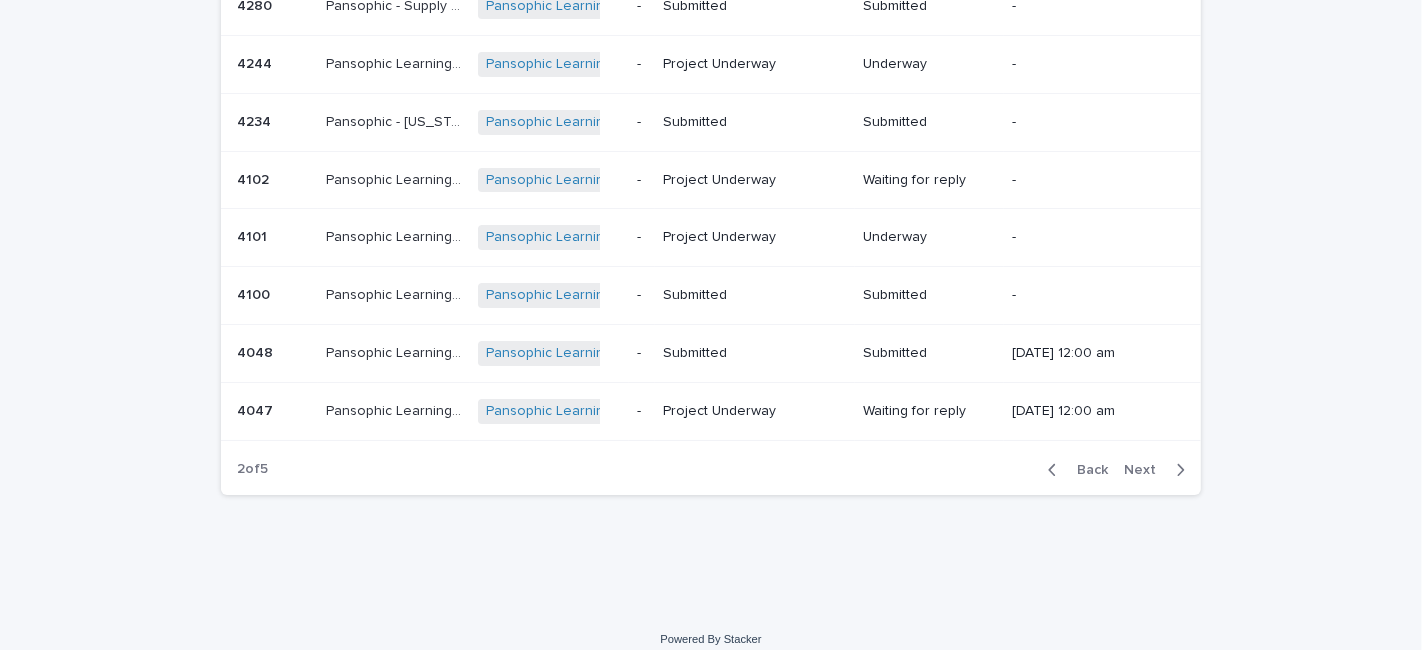 click on "Back Next" at bounding box center (1116, 470) 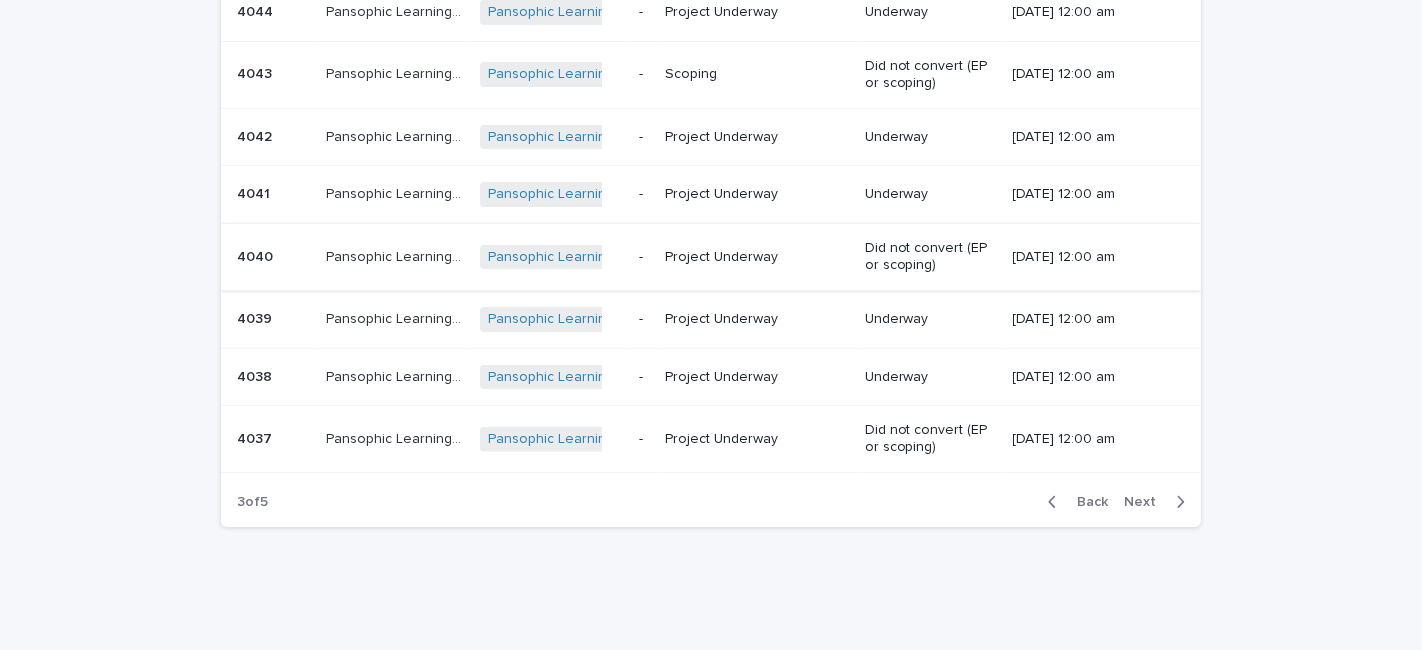 scroll, scrollTop: 404, scrollLeft: 0, axis: vertical 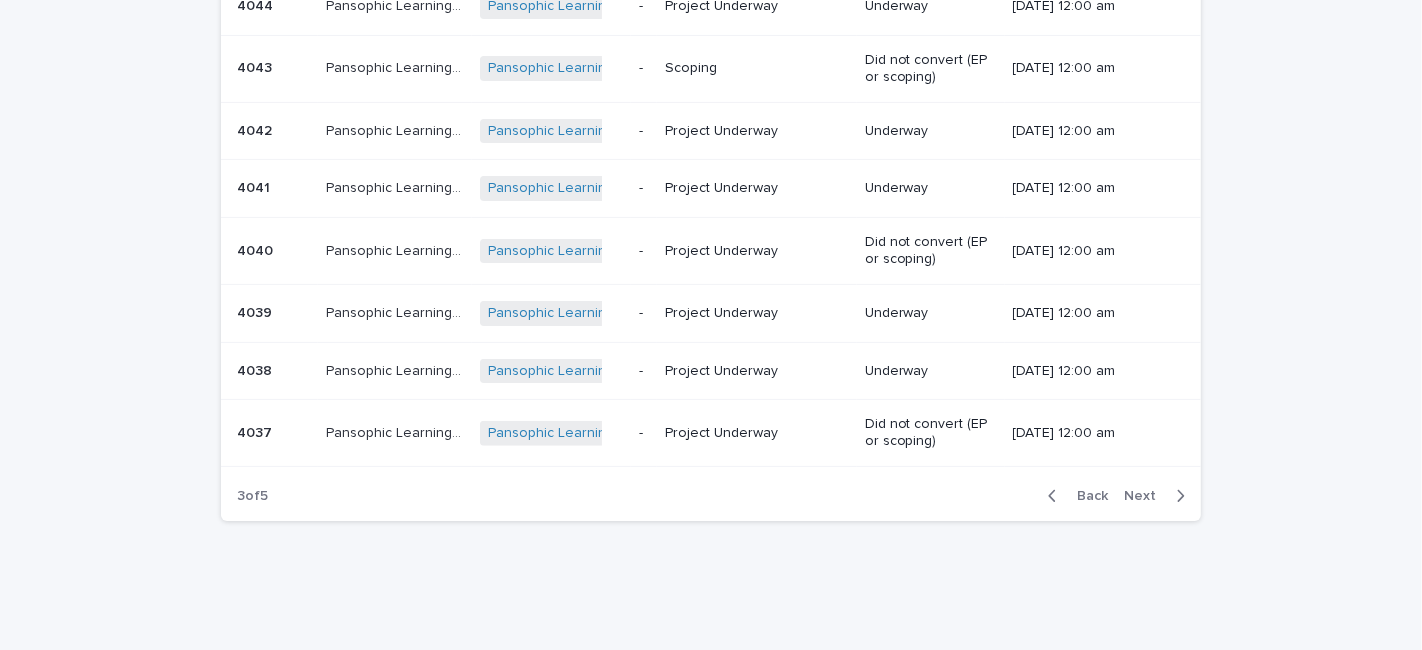 click on "Next" at bounding box center (1146, 496) 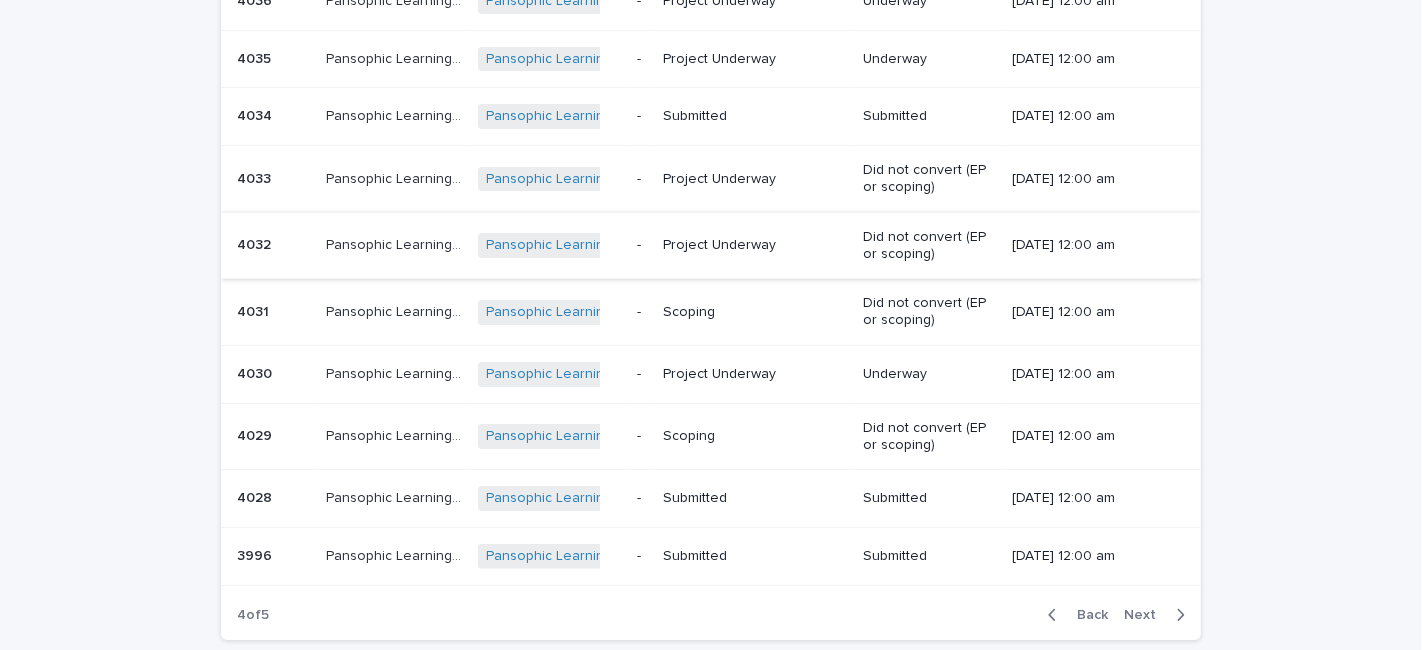 scroll, scrollTop: 293, scrollLeft: 0, axis: vertical 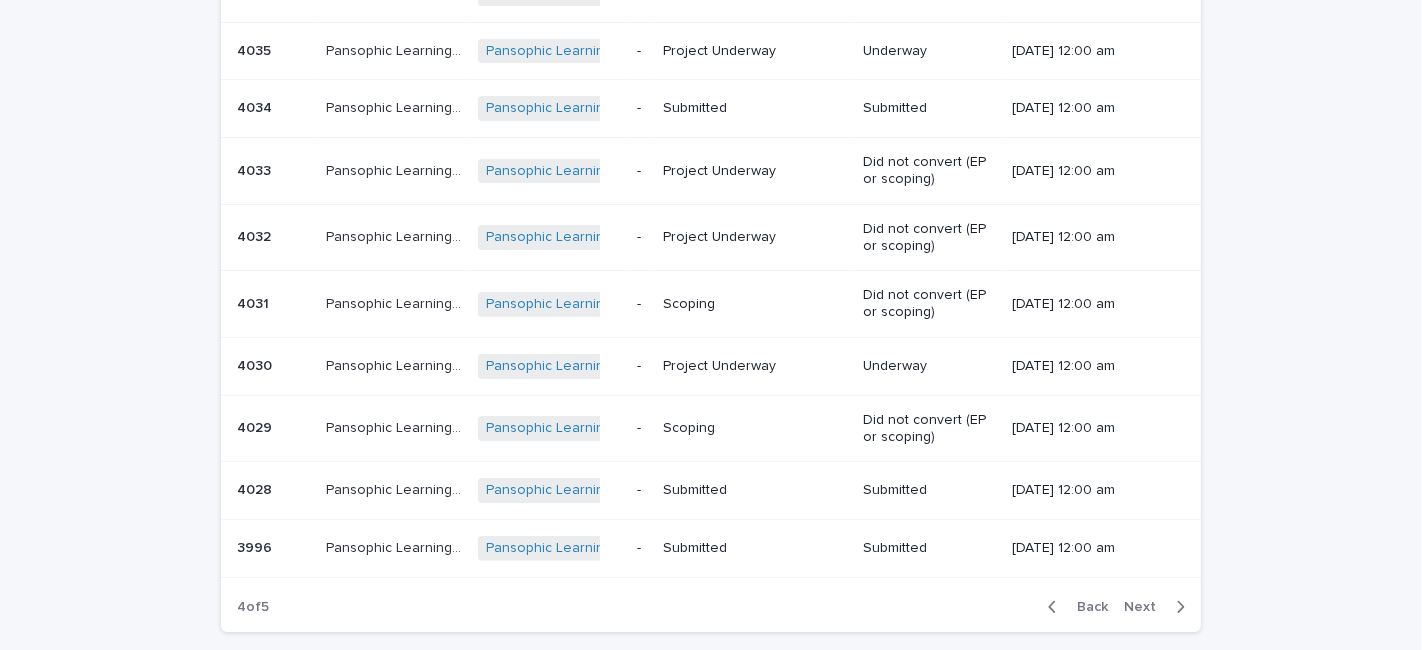 click on "Next" at bounding box center [1146, 607] 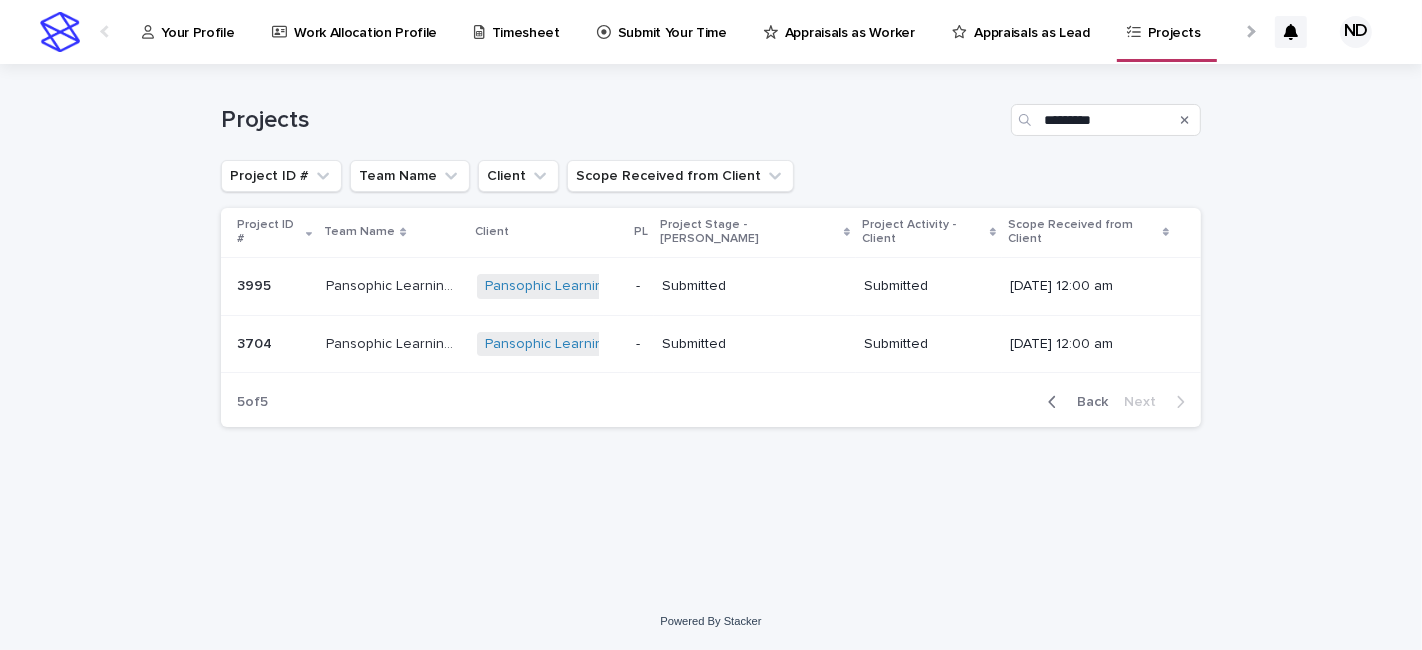 scroll, scrollTop: 0, scrollLeft: 0, axis: both 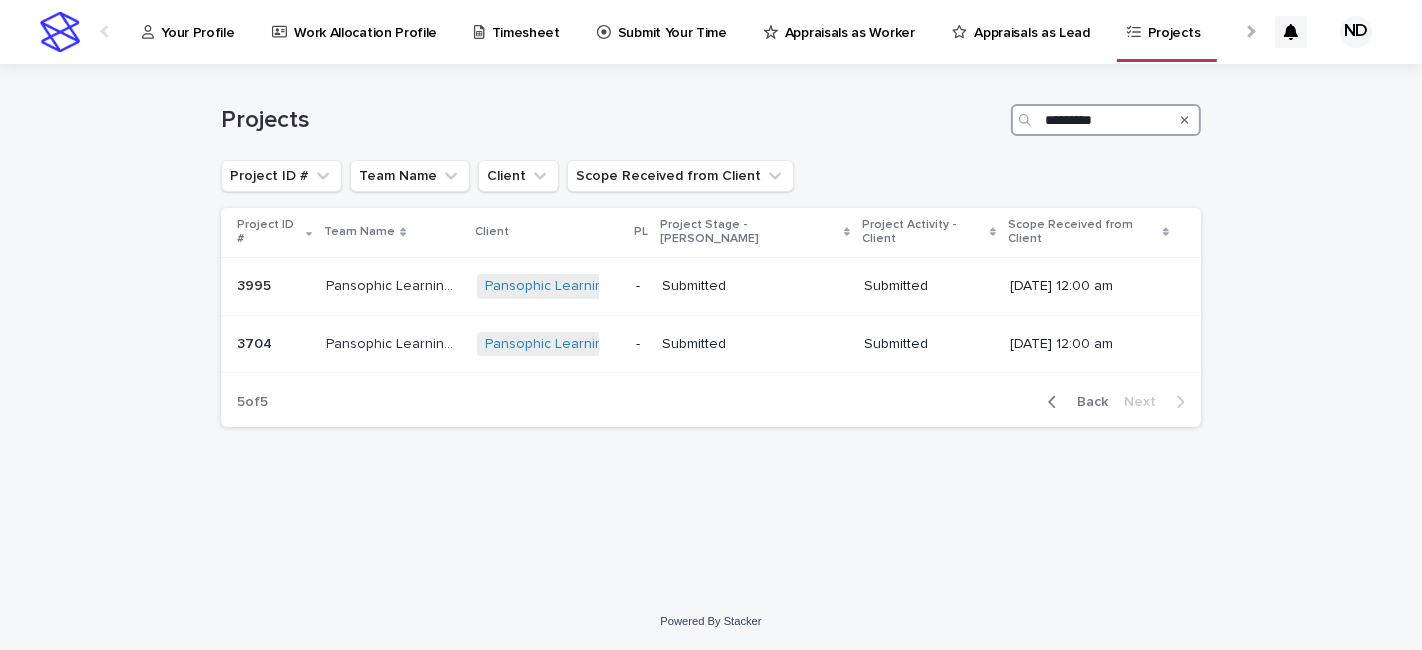 click on "*********" at bounding box center [1106, 120] 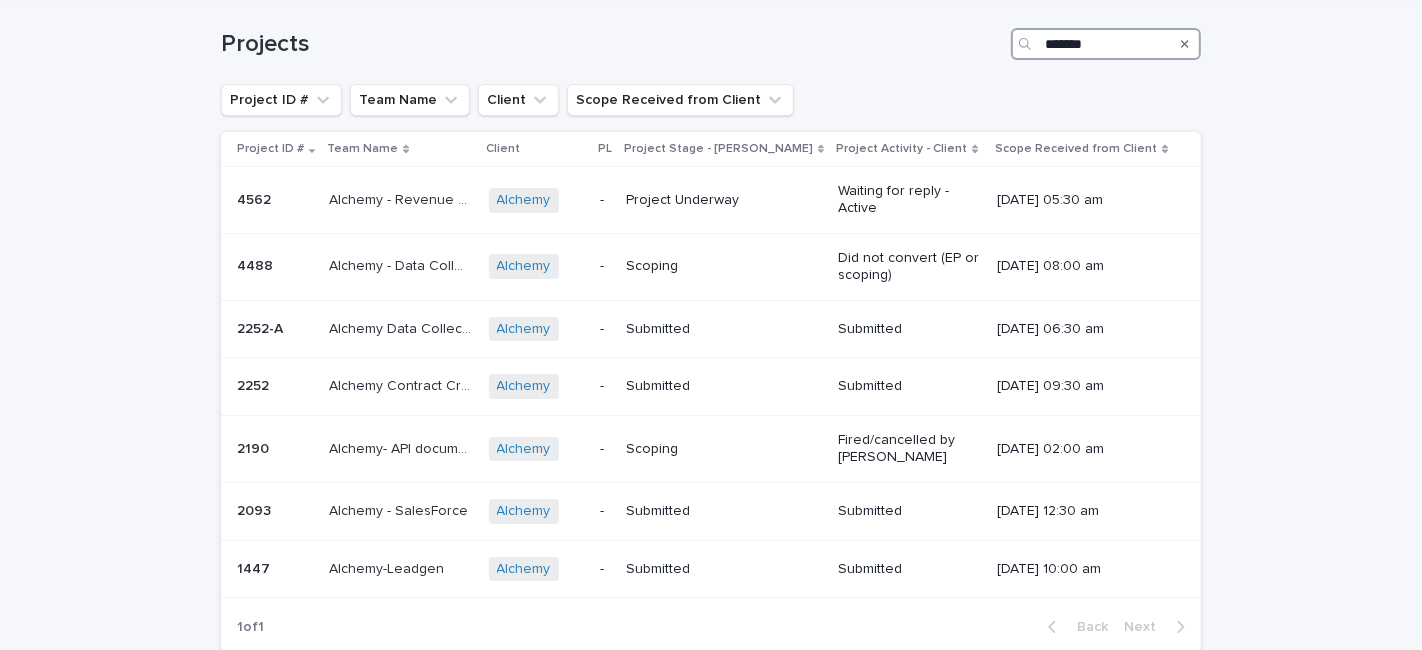 scroll, scrollTop: 111, scrollLeft: 0, axis: vertical 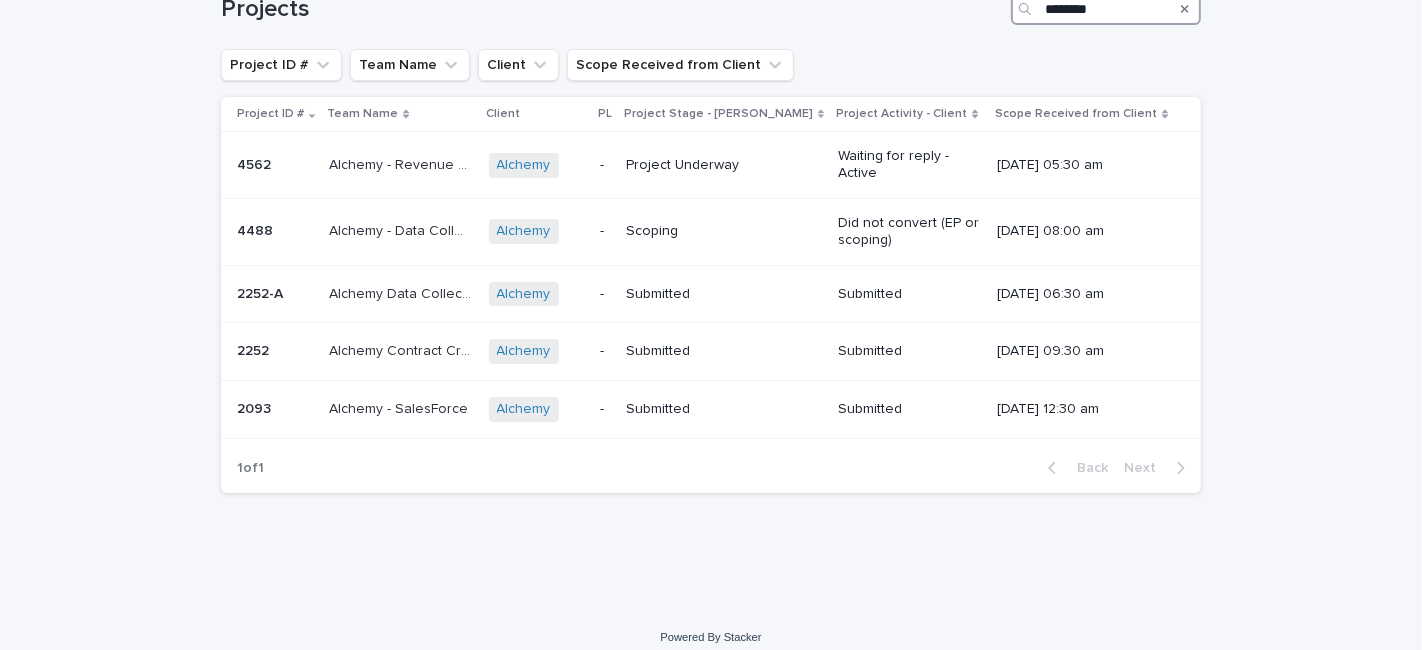 type on "*******" 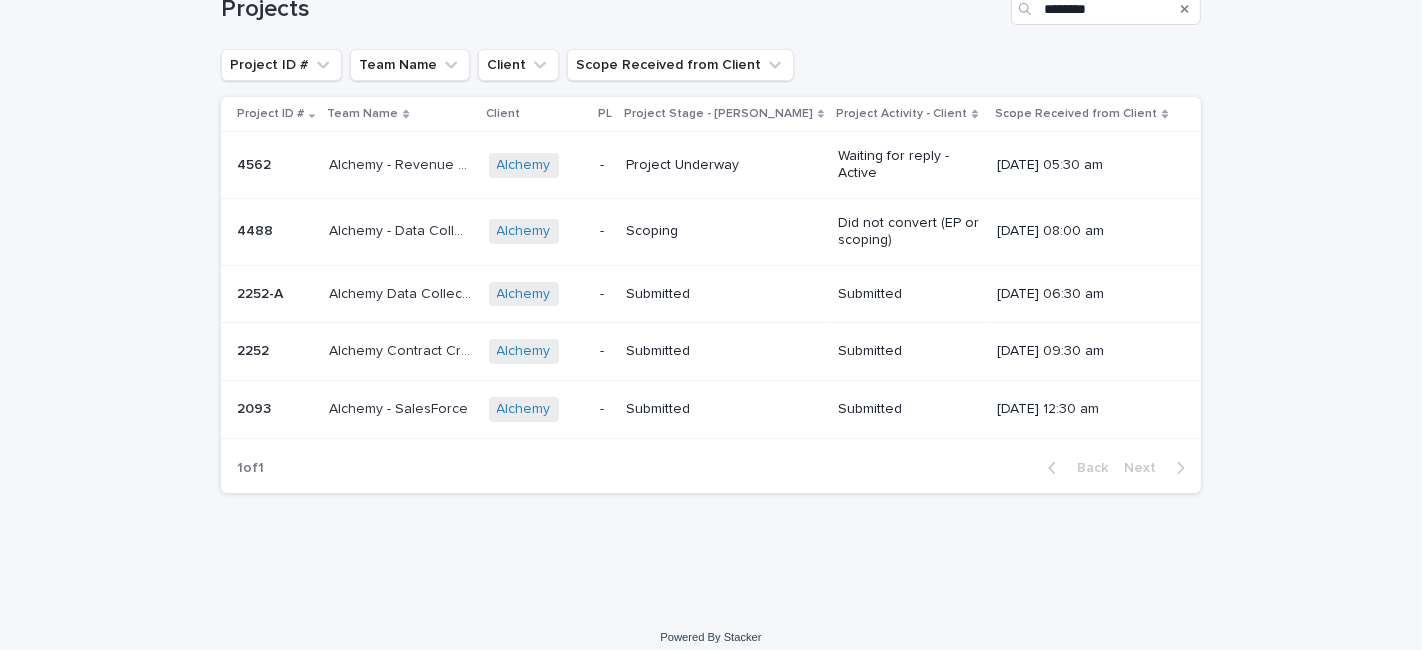 click on "Loading... Saving… Loading... Saving… Projects ******* Project ID # Team Name Client Scope Received from Client Project ID # Team Name Client PL Project Stage - [PERSON_NAME] Project Activity - Client Scope Received from Client 4562 4562   Alchemy - Revenue Data Audit Alchemy - Revenue Data Audit   Alchemy   + 0 - Project Underway Waiting for reply - Active  [DATE] 05:30 am 4488 4488   Alchemy - Data Collection Alchemy - Data Collection   Alchemy   + 0 - Scoping Did not convert (EP or scoping) [DATE] 08:00 am 2252-A 2252-A   Alchemy Data Collection Request Project 2 Alchemy Data Collection Request Project 2   Alchemy   + 0 - Submitted Submitted [DATE] 06:30 am 2252 2252   Alchemy Contract Crawling Alchemy Contract Crawling   Alchemy   + 0 - Submitted Submitted [DATE] 09:30 am 2093 2093   Alchemy - SalesForce Alchemy - SalesForce   Alchemy   + 0 - Submitted Submitted [DATE] 12:30 am 1  of  1 Back Next" at bounding box center [711, 256] 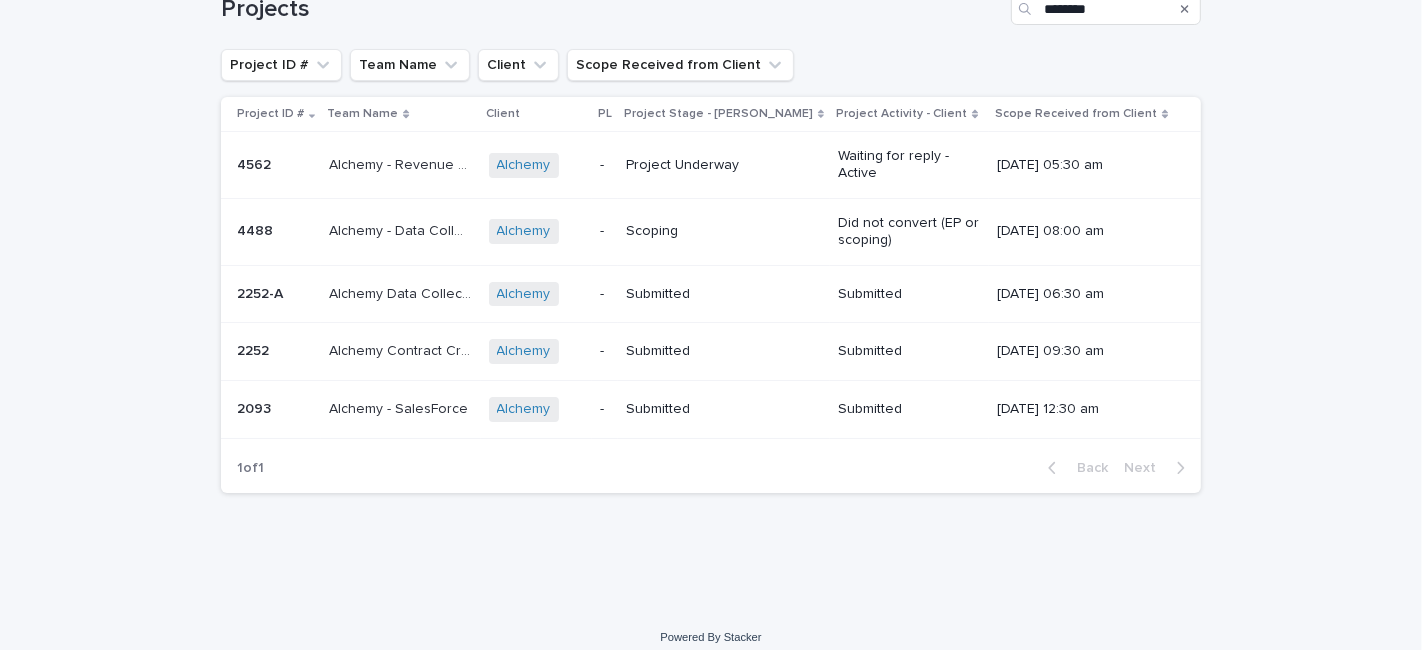 click on "Alchemy - Revenue Data Audit" at bounding box center (402, 163) 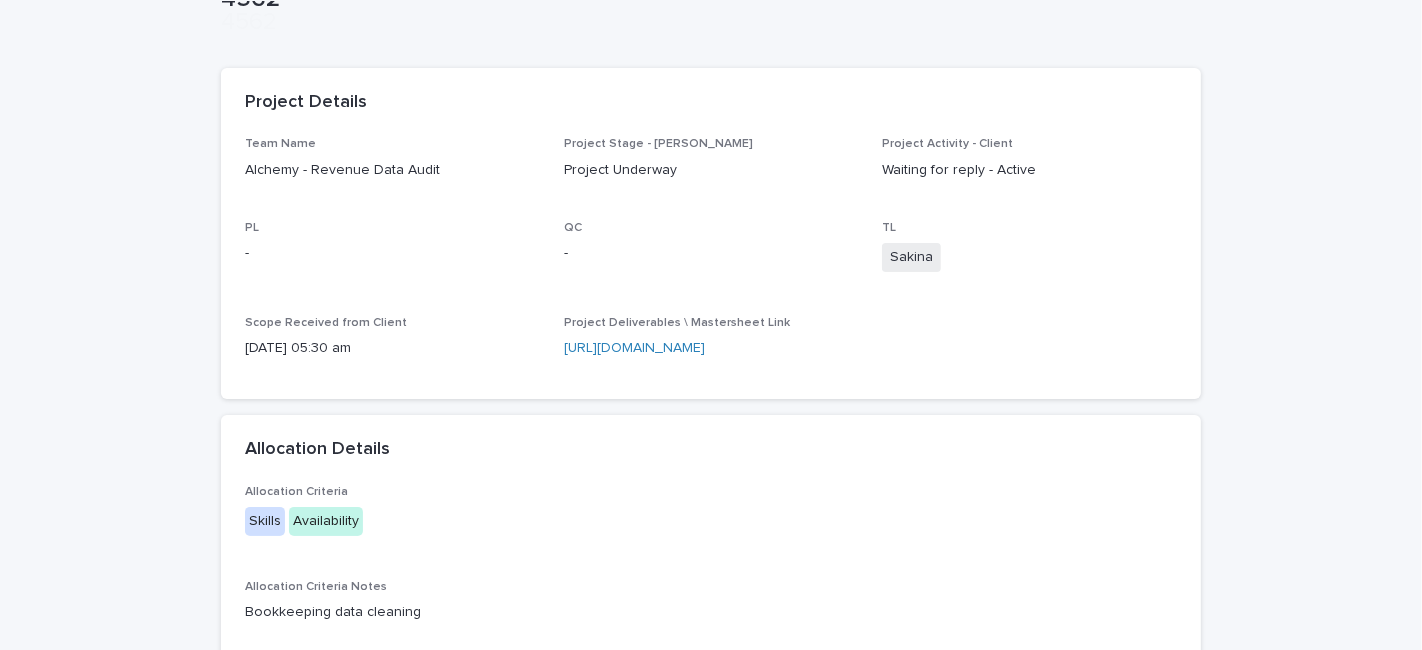 scroll, scrollTop: 222, scrollLeft: 0, axis: vertical 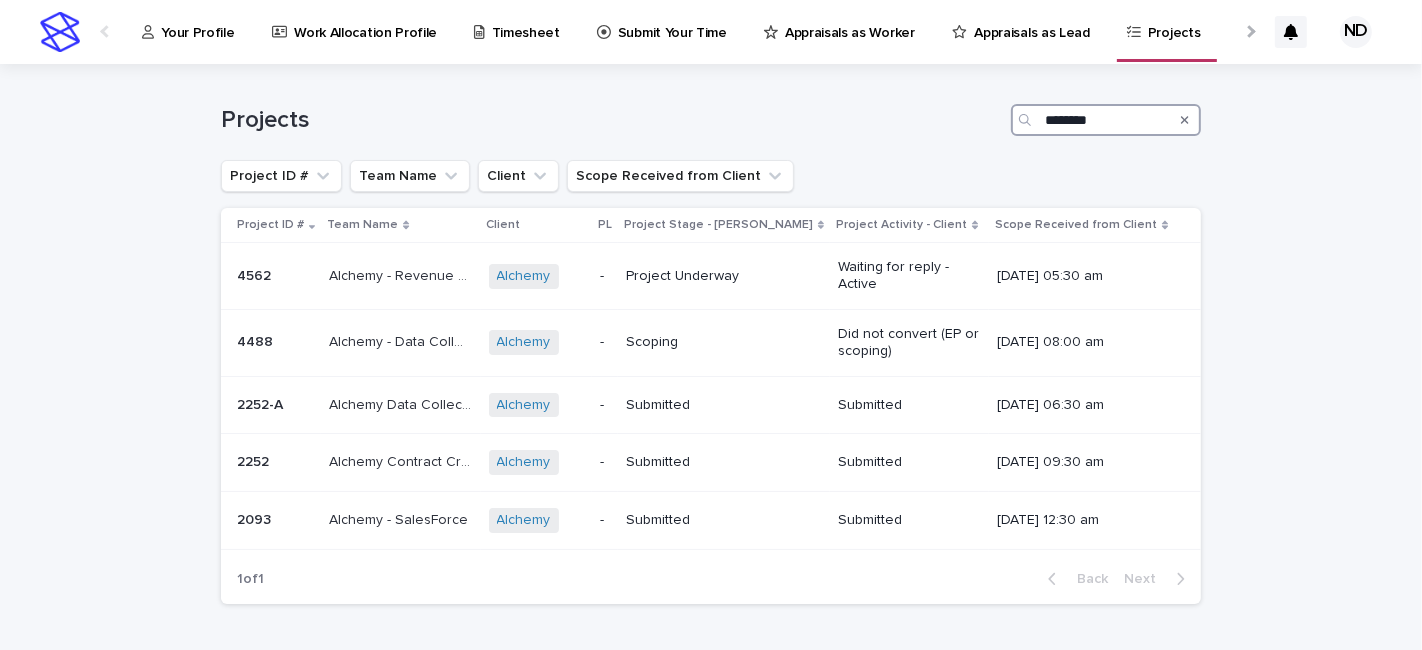 click on "*******" at bounding box center (1106, 120) 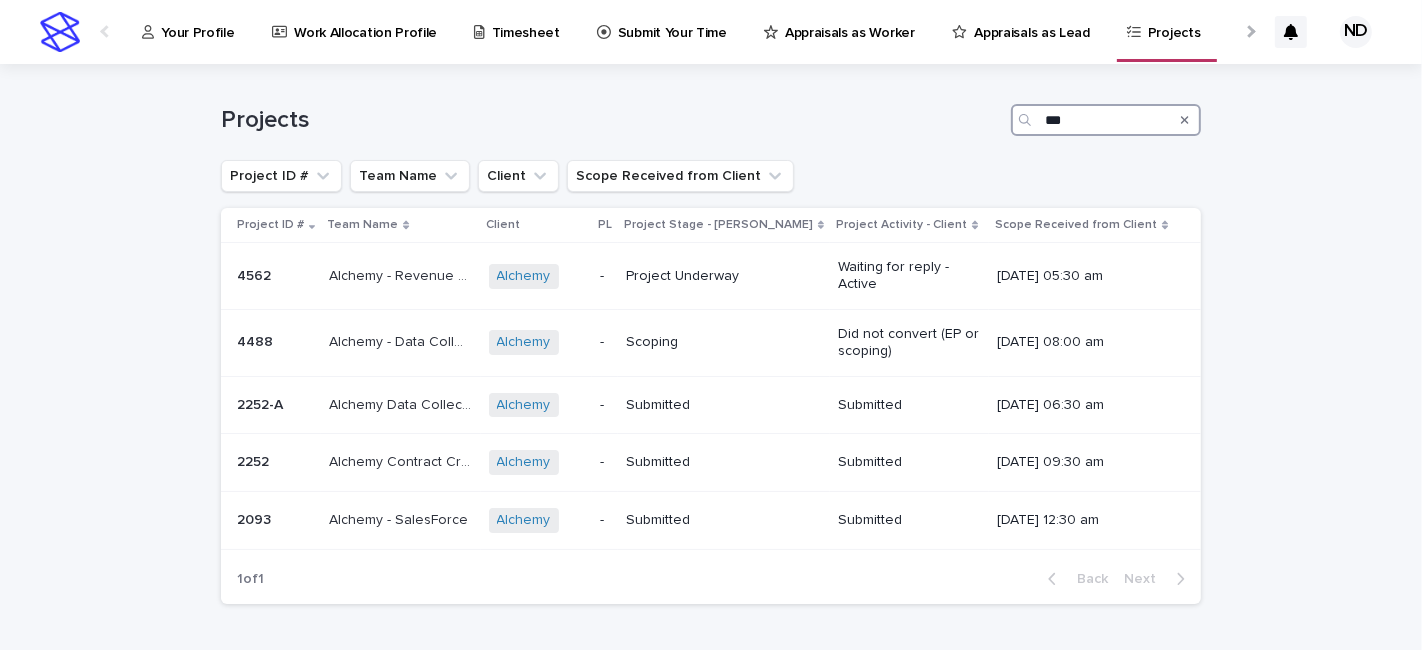 type on "***" 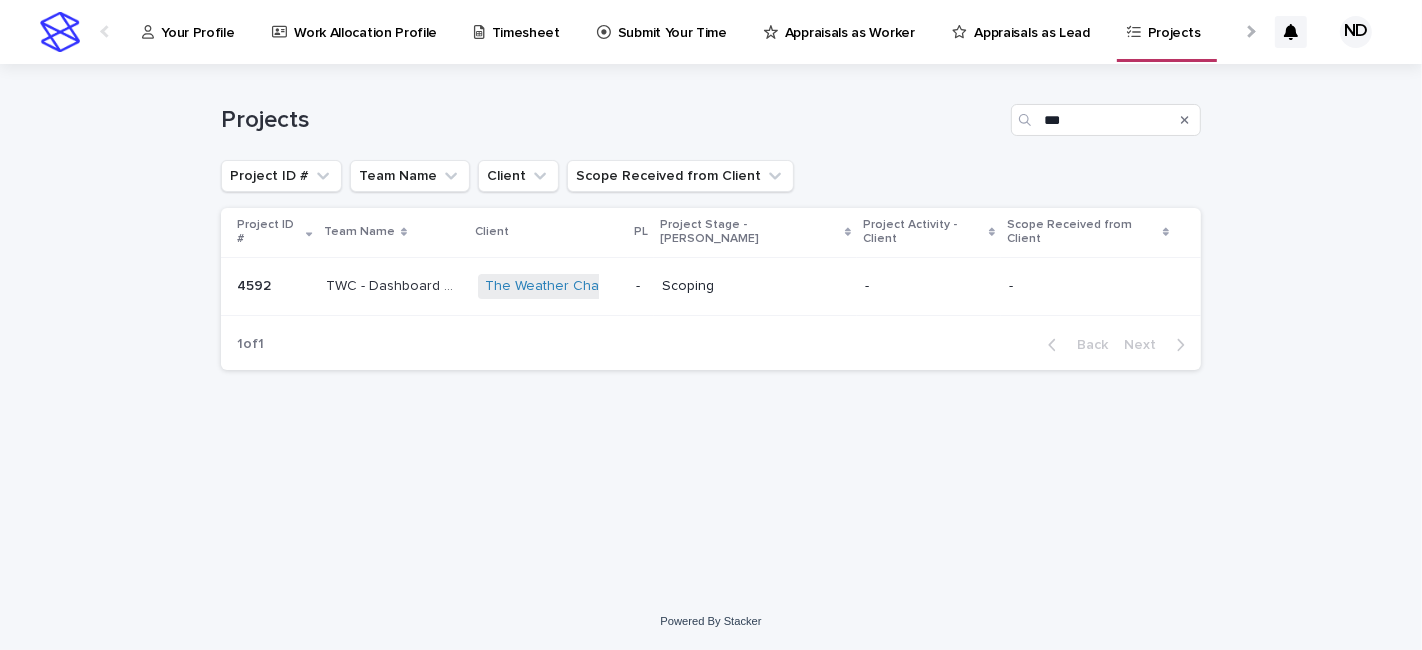 click on "Loading... Saving… Loading... Saving… Projects *** Project ID # Team Name Client Scope Received from Client Project ID # Team Name Client PL Project Stage - [PERSON_NAME] Project Activity - Client Scope Received from Client 4592 4592   TWC - Dashboard Audit TWC - Dashboard Audit   The Weather Channel   + 0 - Scoping - - 1  of  1 Back Next" at bounding box center (711, 303) 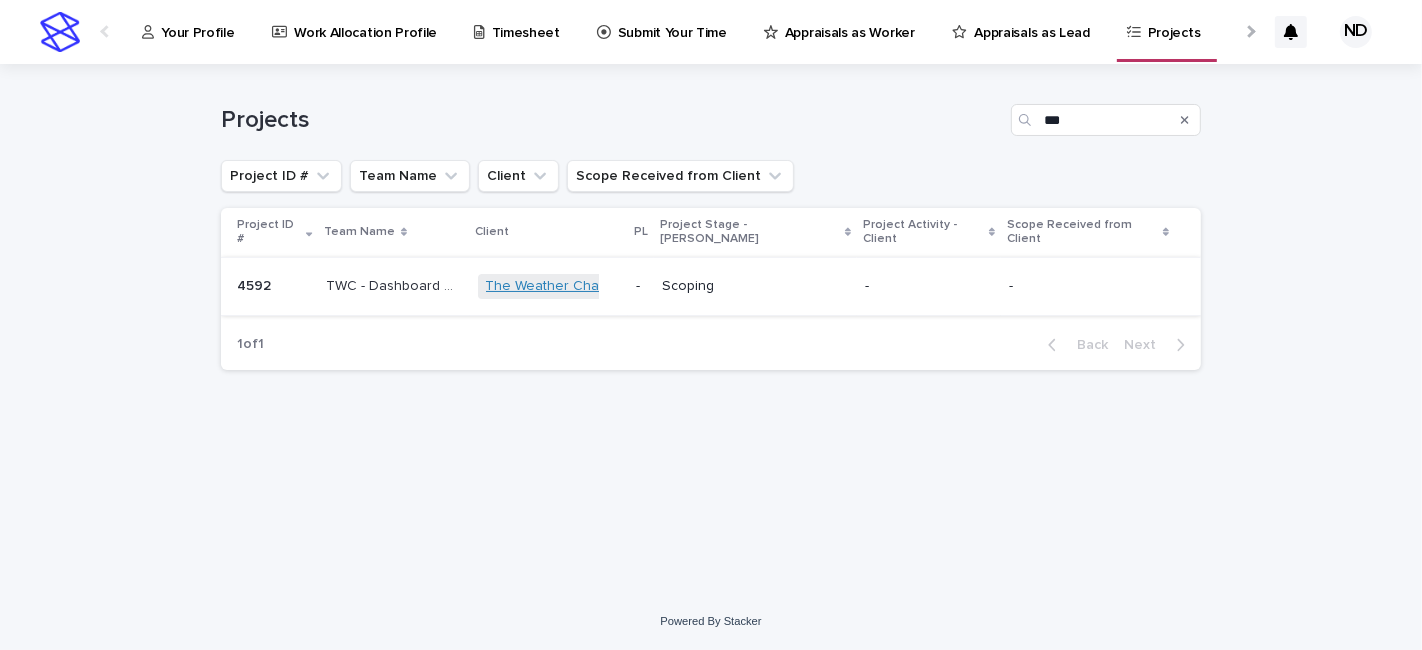 click on "The Weather Channel" at bounding box center (557, 286) 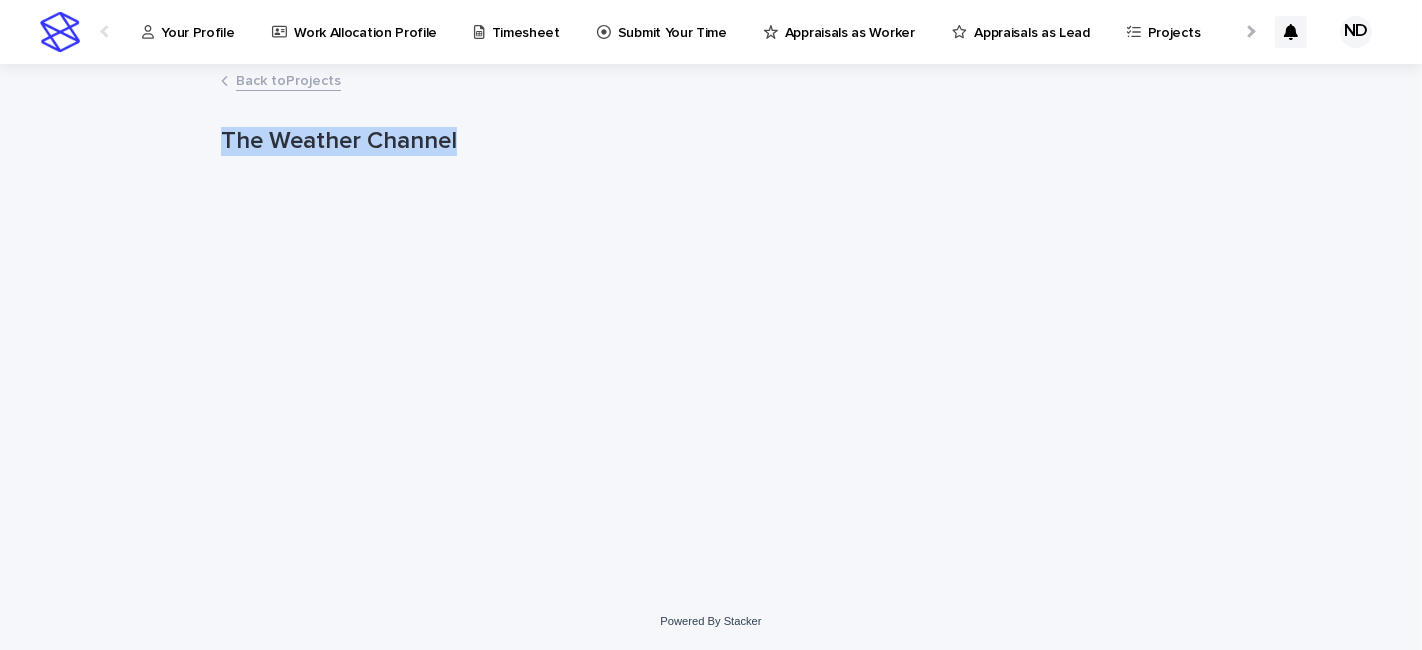 drag, startPoint x: 209, startPoint y: 141, endPoint x: 455, endPoint y: 172, distance: 247.94556 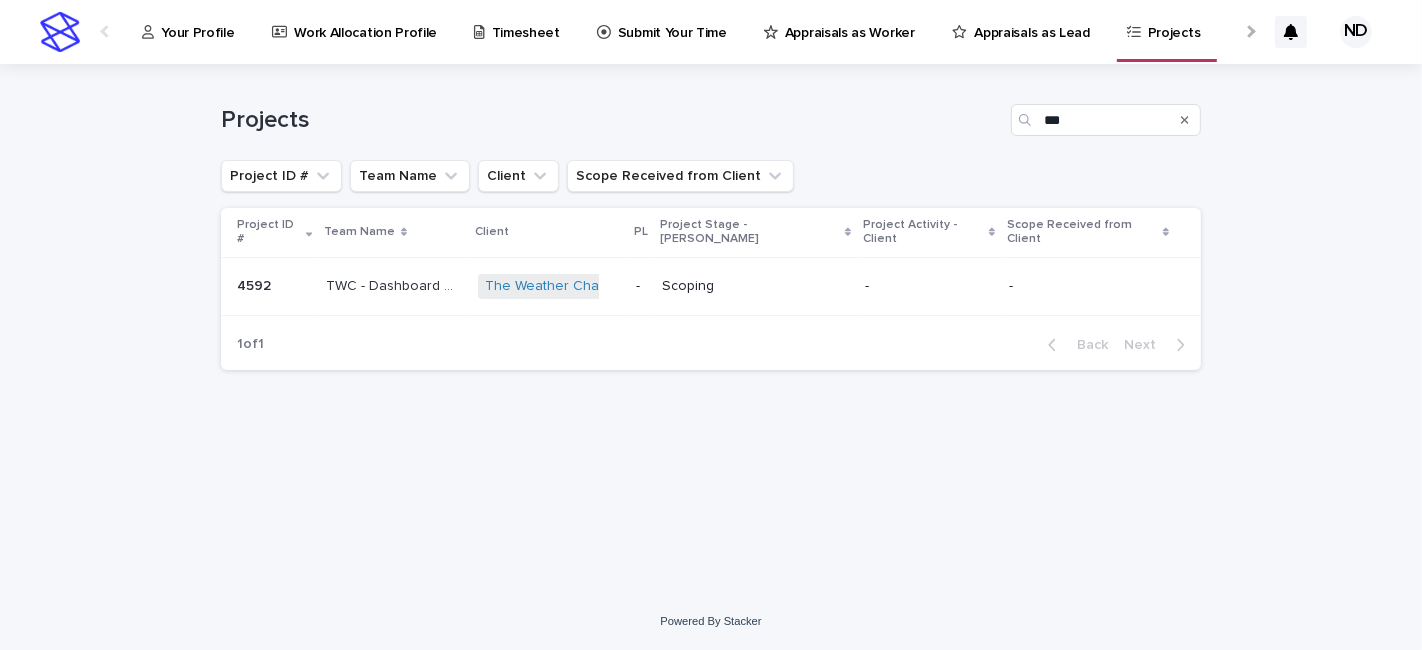click on "TWC - Dashboard Audit" at bounding box center (396, 284) 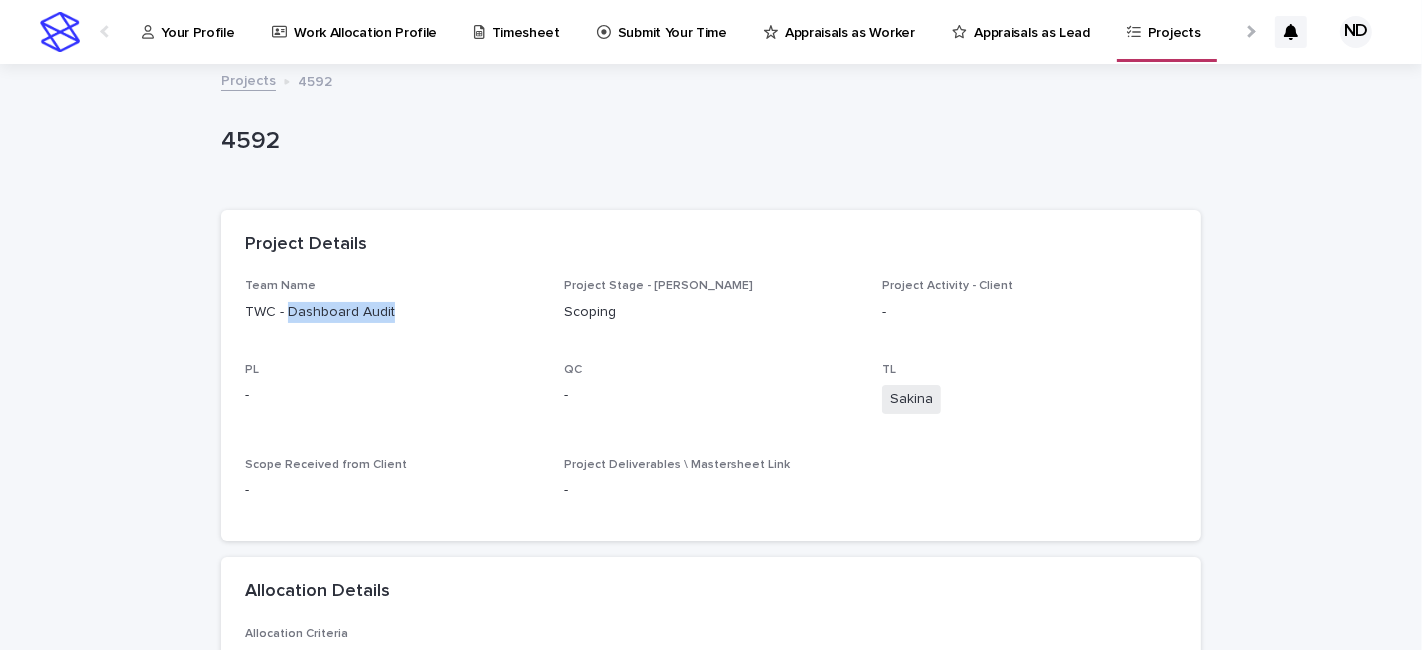 drag, startPoint x: 277, startPoint y: 318, endPoint x: 494, endPoint y: 323, distance: 217.0576 